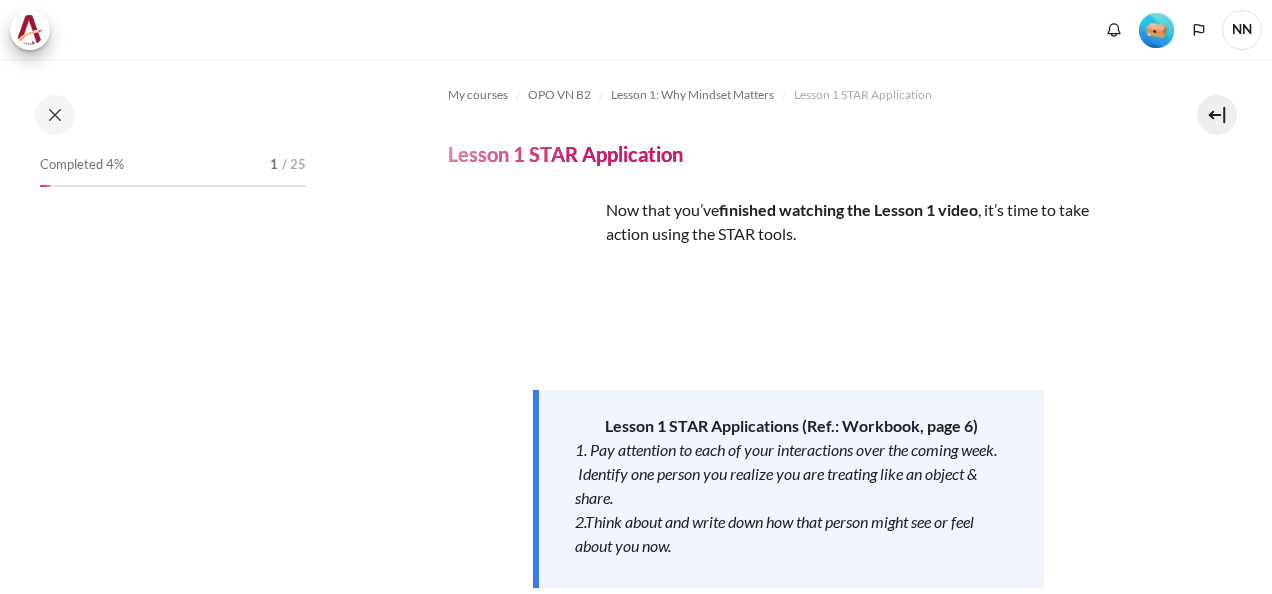 scroll, scrollTop: 0, scrollLeft: 0, axis: both 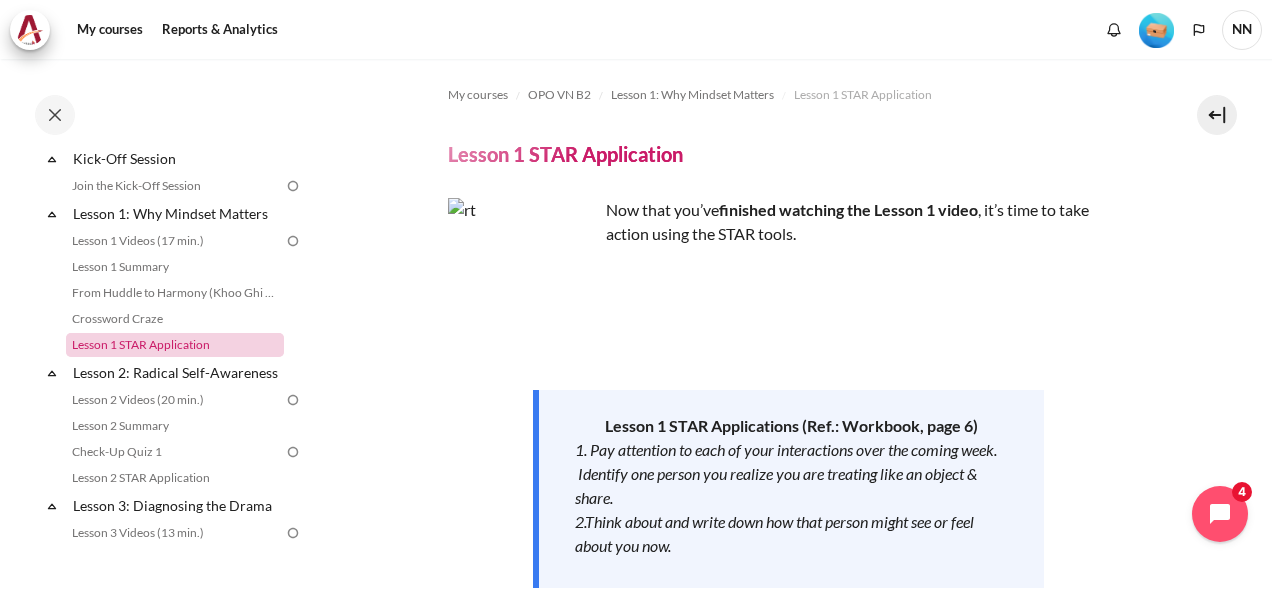 click on "Lesson 1 STAR Application" at bounding box center [175, 345] 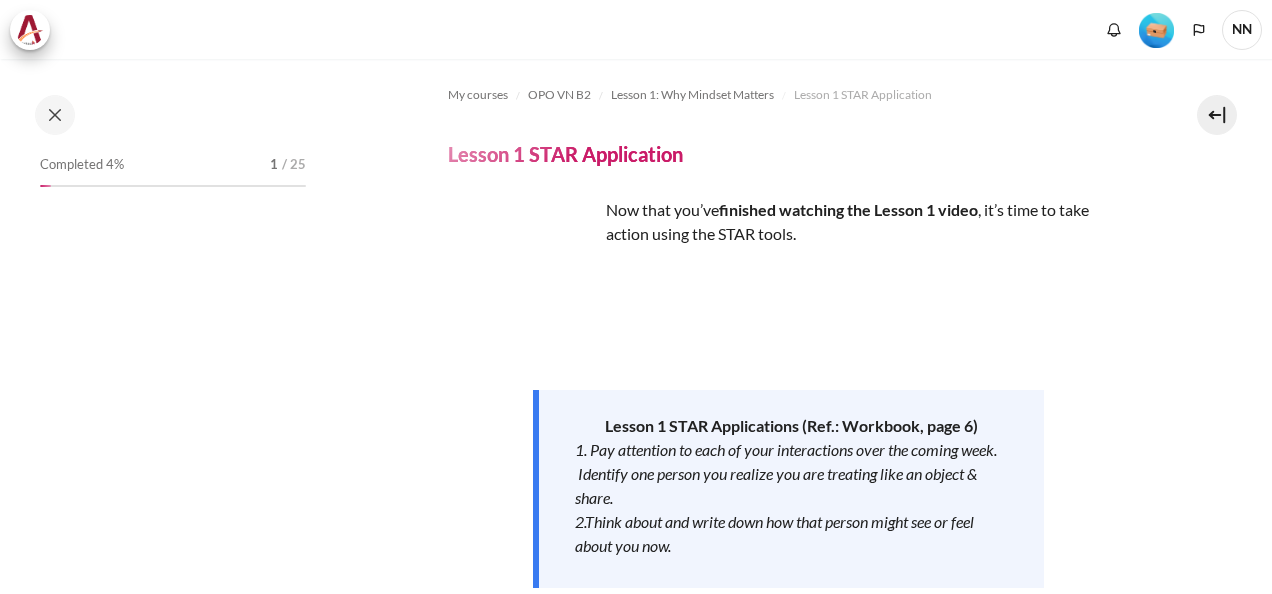 scroll, scrollTop: 0, scrollLeft: 0, axis: both 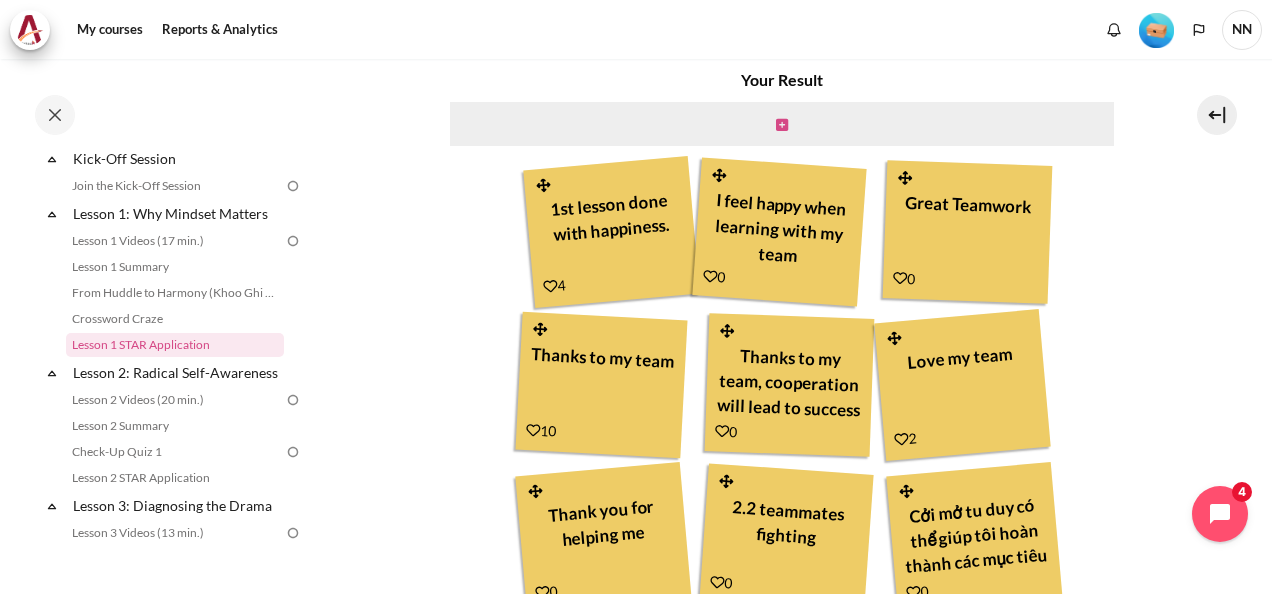 click at bounding box center (782, 125) 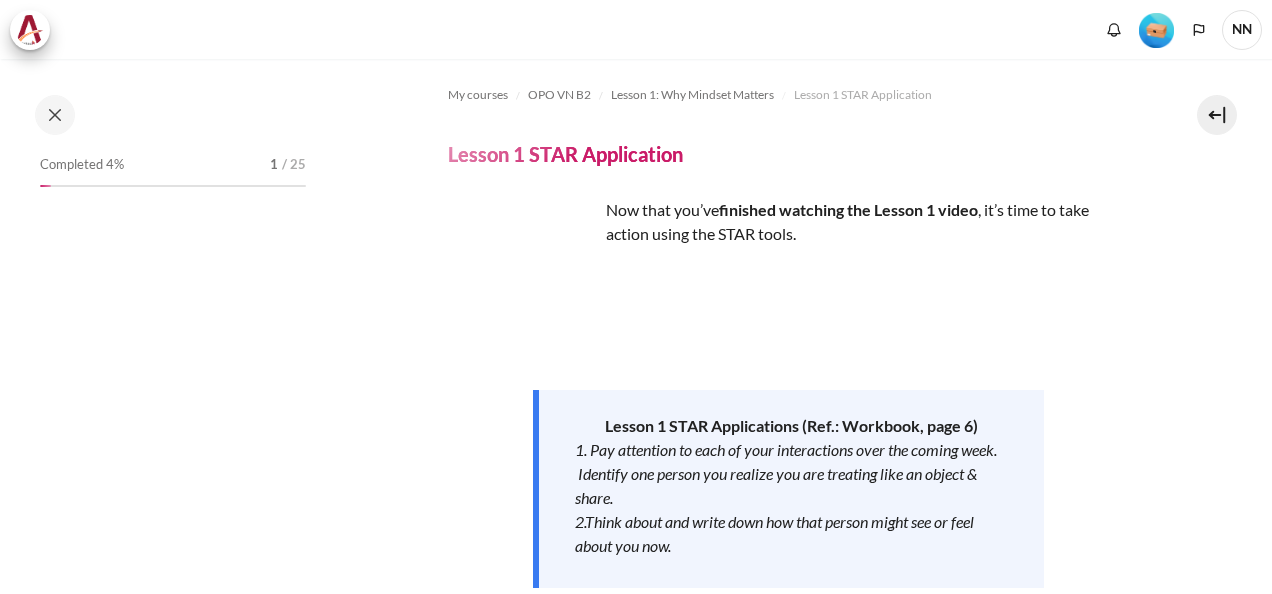 scroll, scrollTop: 0, scrollLeft: 0, axis: both 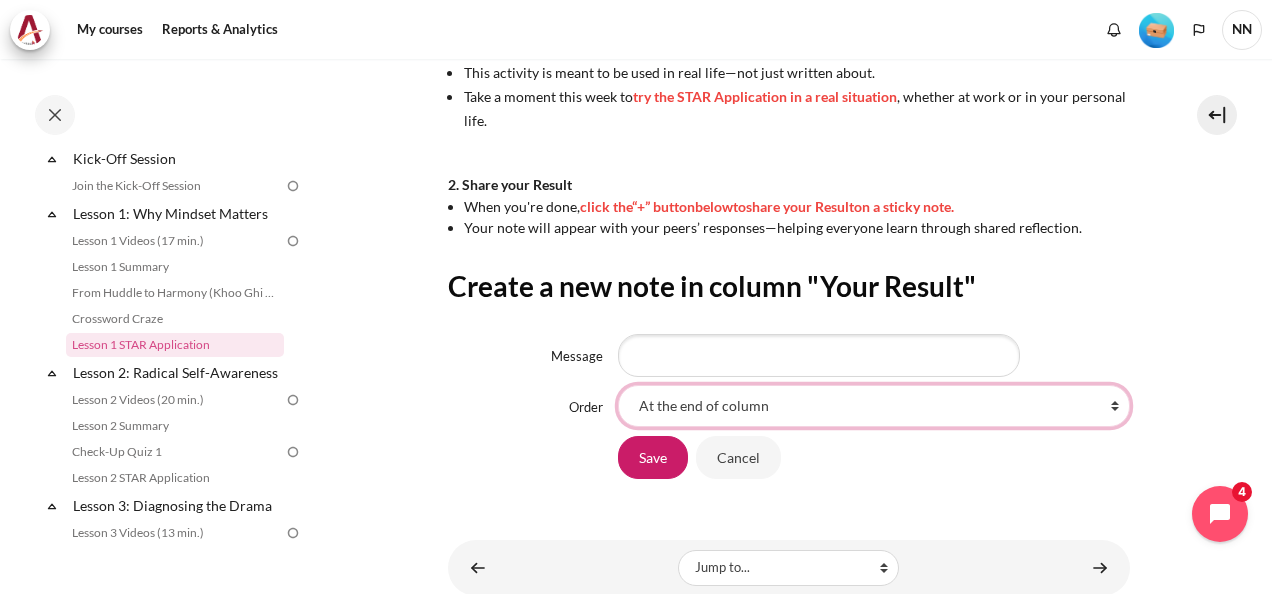 click on "At the end of column
First place in column
After '1st lesson done with happiness.'
After 'I feel happy when learning with my team '
After 'Great Teamwork'
After 'Thanks to my team'
After 'Thanks to my team, cooperation will lead to success'
After 'Love my team'
After 'Thank you for helping me'
After '2.2 teammates fighting'
After 'Cởi mở tu duy có thể giúp tôi hoàn thành các mục tiêu mà trước đây tưởng chừng như không thể được'
After 'outward mindset always helps us having a fully positive energy '
After 'Ok'" at bounding box center (874, 406) 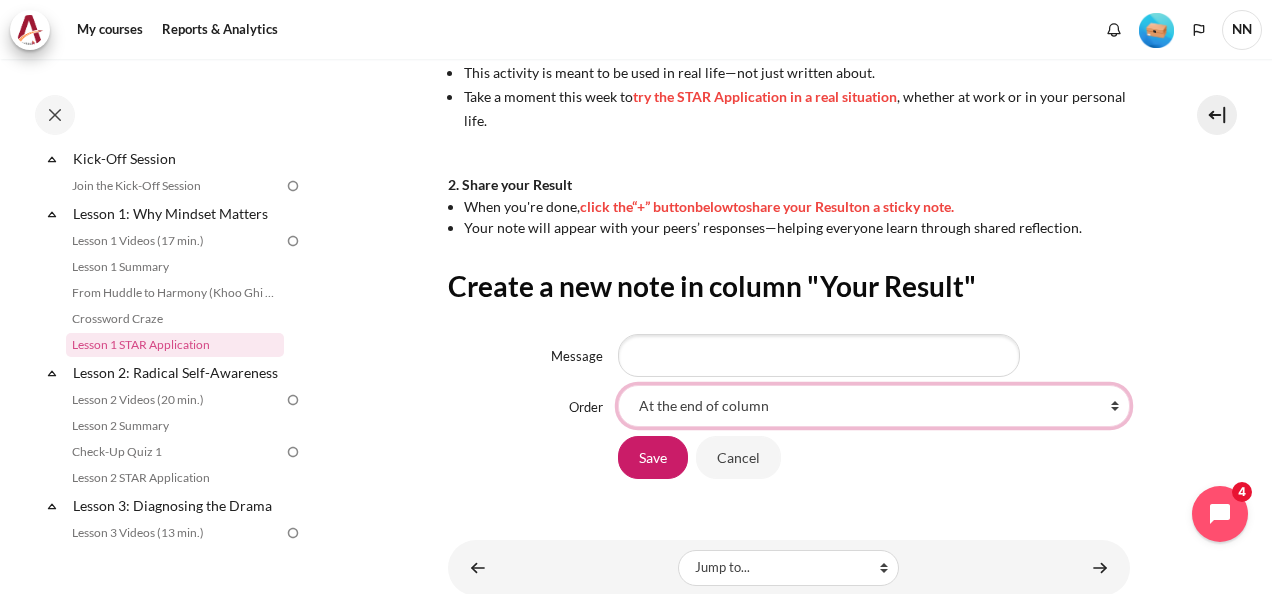 click on "At the end of column
First place in column
After '1st lesson done with happiness.'
After 'I feel happy when learning with my team '
After 'Great Teamwork'
After 'Thanks to my team'
After 'Thanks to my team, cooperation will lead to success'
After 'Love my team'
After 'Thank you for helping me'
After '2.2 teammates fighting'
After 'Cởi mở tu duy có thể giúp tôi hoàn thành các mục tiêu mà trước đây tưởng chừng như không thể được'
After 'outward mindset always helps us having a fully positive energy '
After 'Ok'" at bounding box center (874, 406) 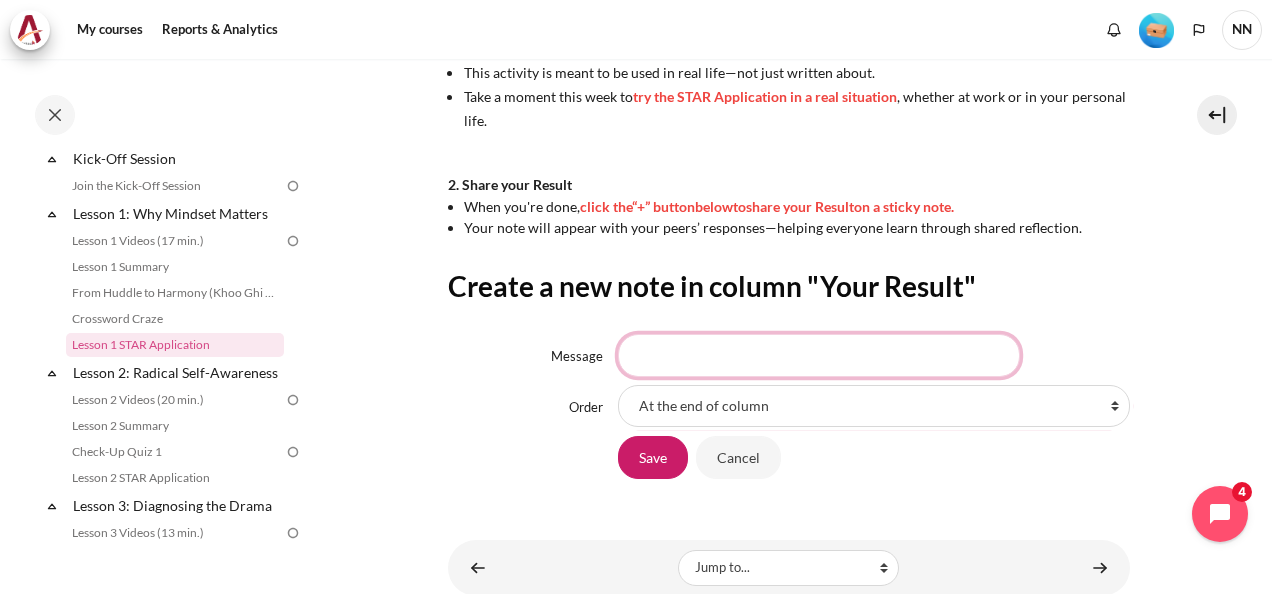 click on "Message" at bounding box center (819, 355) 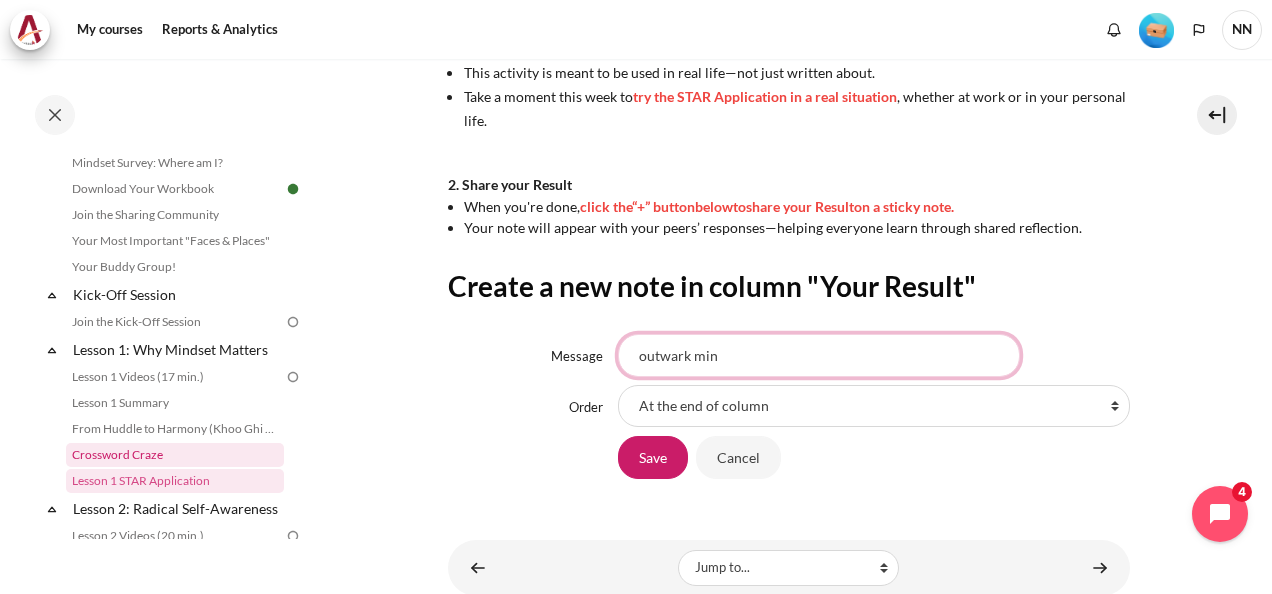 scroll, scrollTop: 0, scrollLeft: 0, axis: both 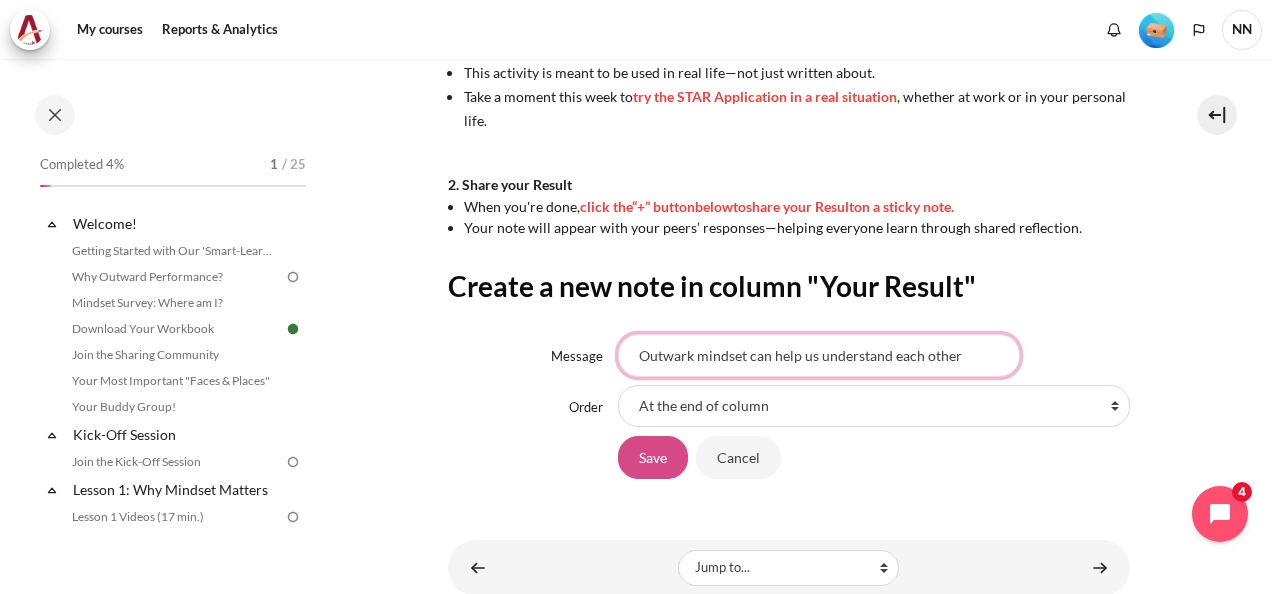 type on "Outwark mindset can help us understand each other" 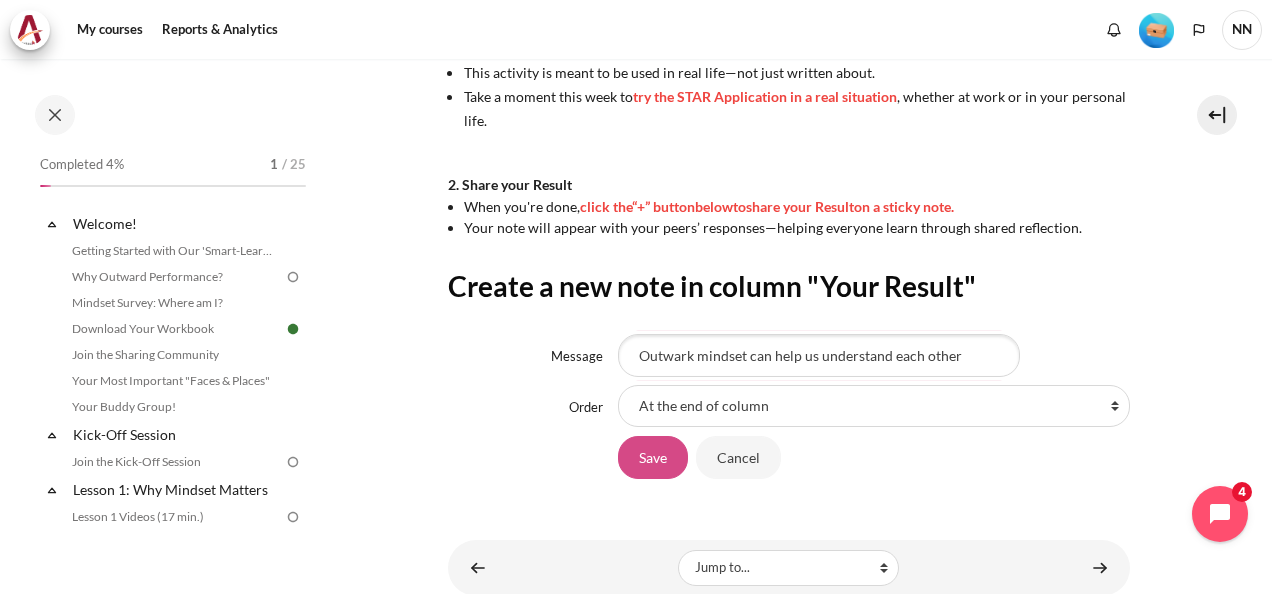 click on "Save" at bounding box center [653, 457] 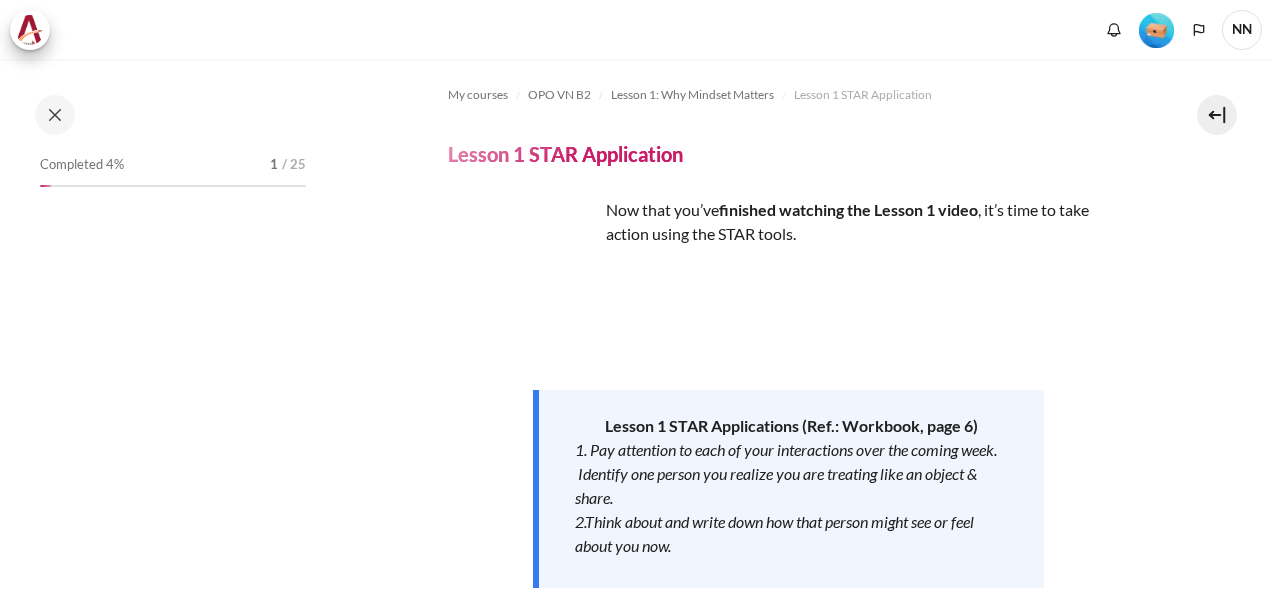 scroll, scrollTop: 0, scrollLeft: 0, axis: both 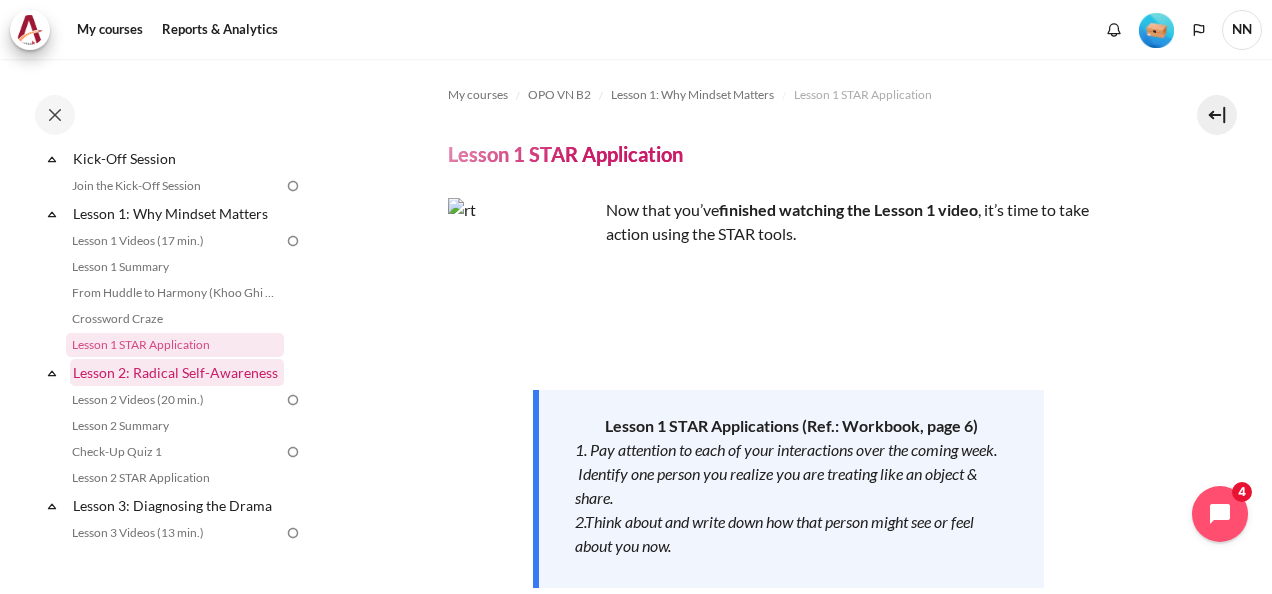 click on "Lesson 2: Radical Self-Awareness" at bounding box center (177, 372) 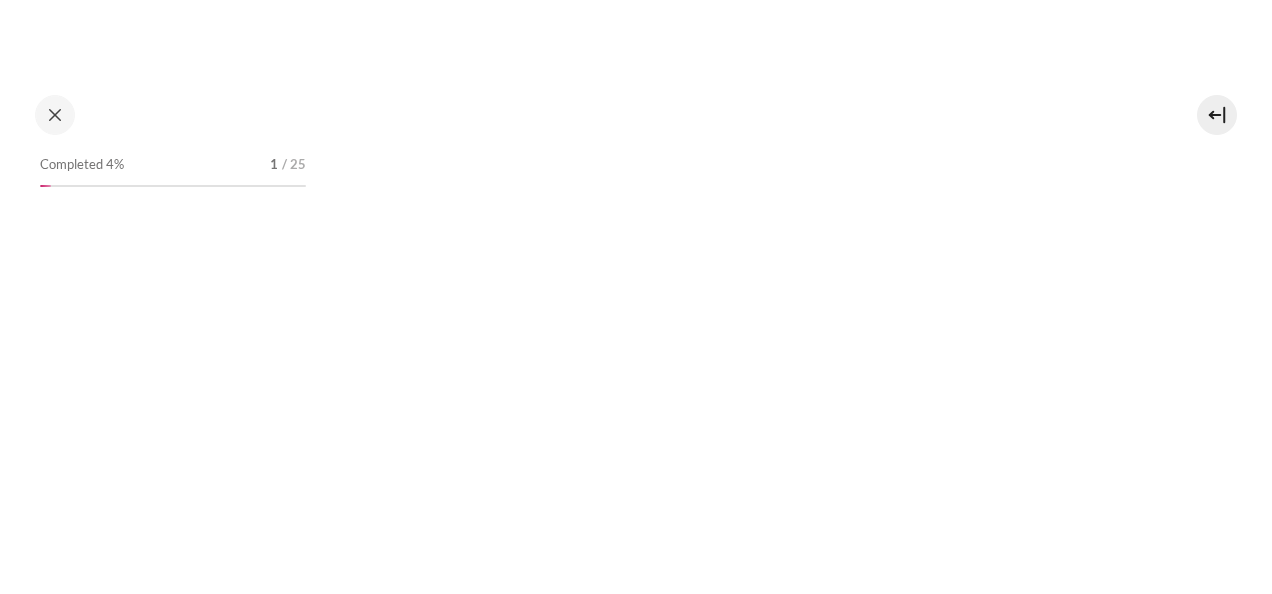 scroll, scrollTop: 0, scrollLeft: 0, axis: both 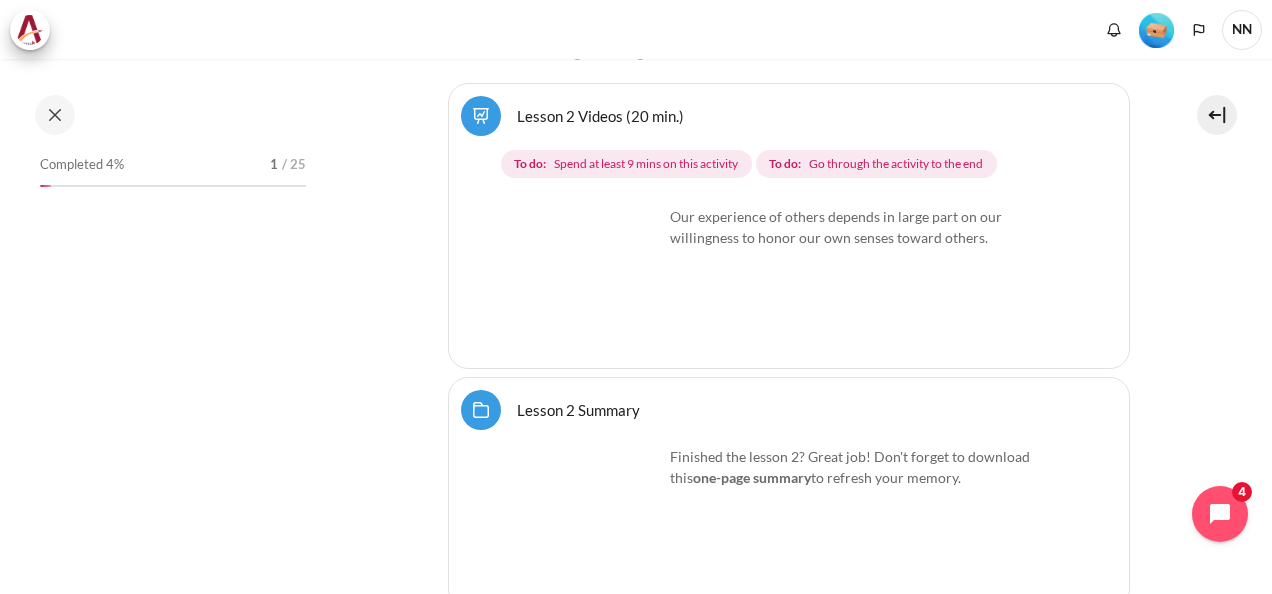 click at bounding box center (588, 281) 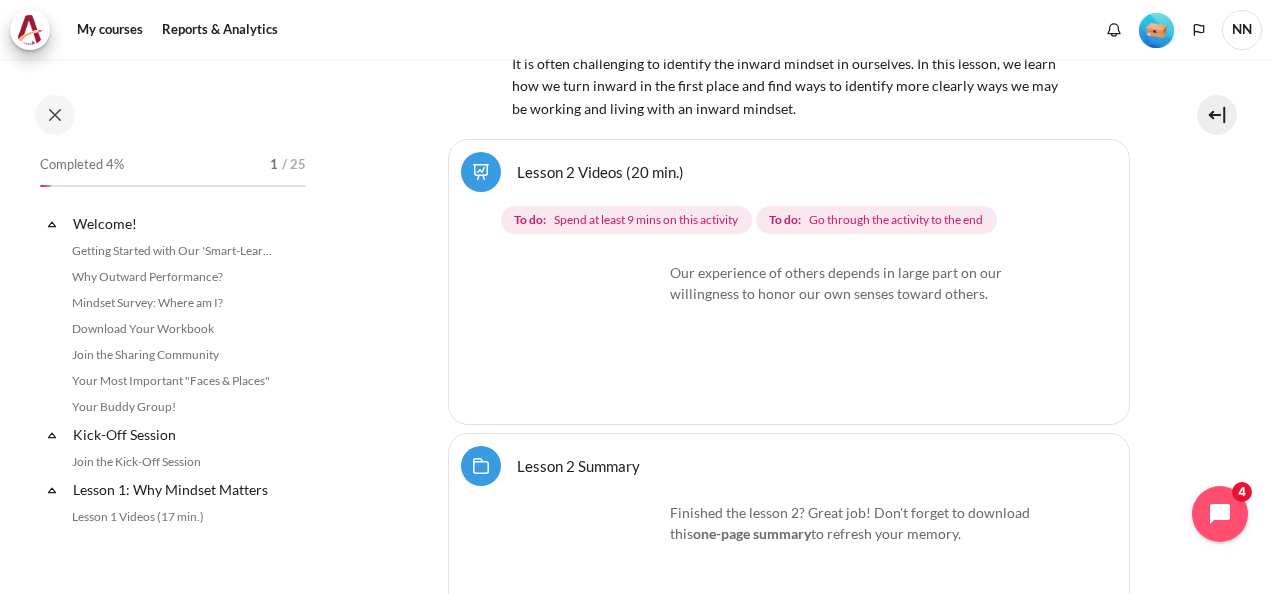 scroll, scrollTop: 5184, scrollLeft: 0, axis: vertical 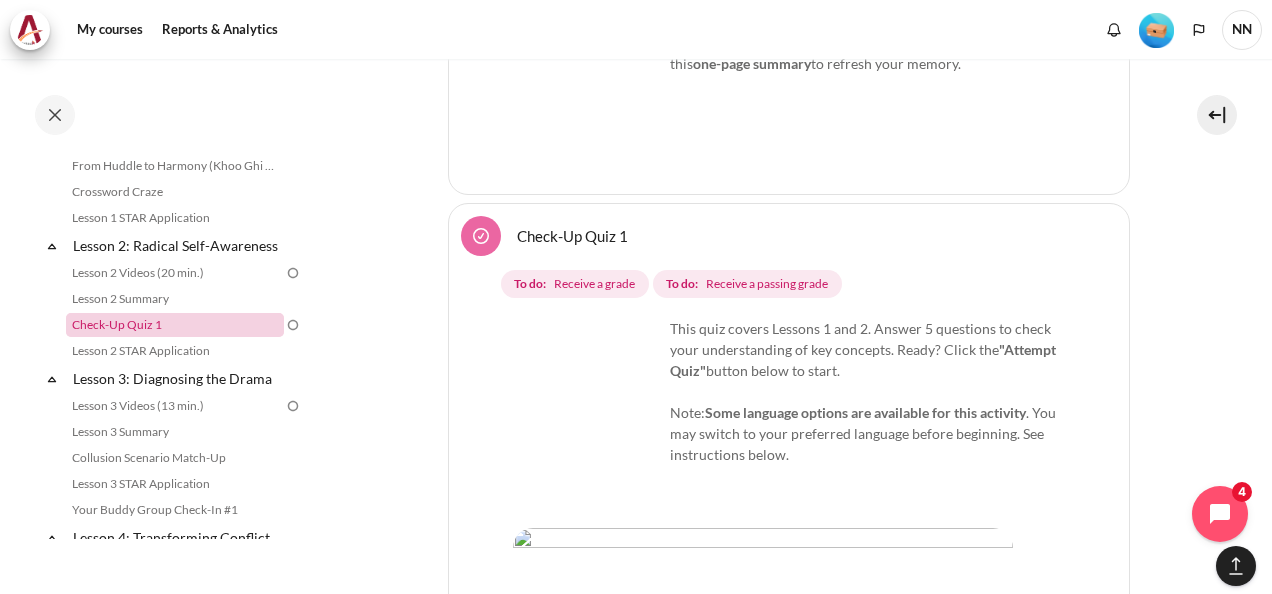 click on "Check-Up Quiz 1" at bounding box center [175, 325] 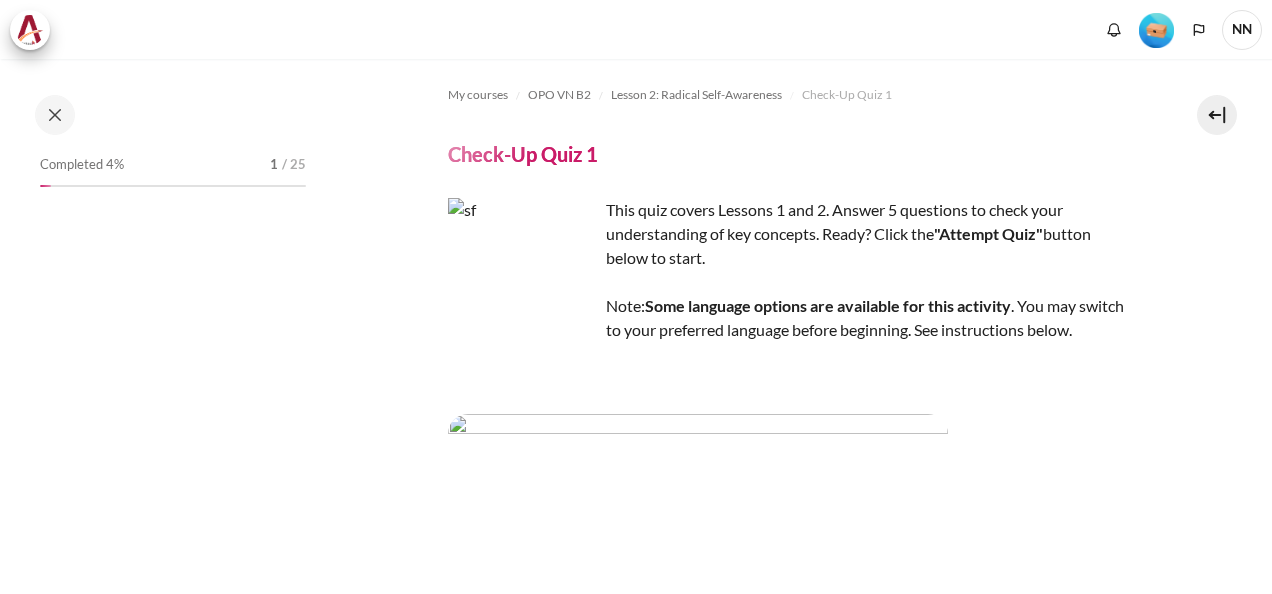 scroll, scrollTop: 0, scrollLeft: 0, axis: both 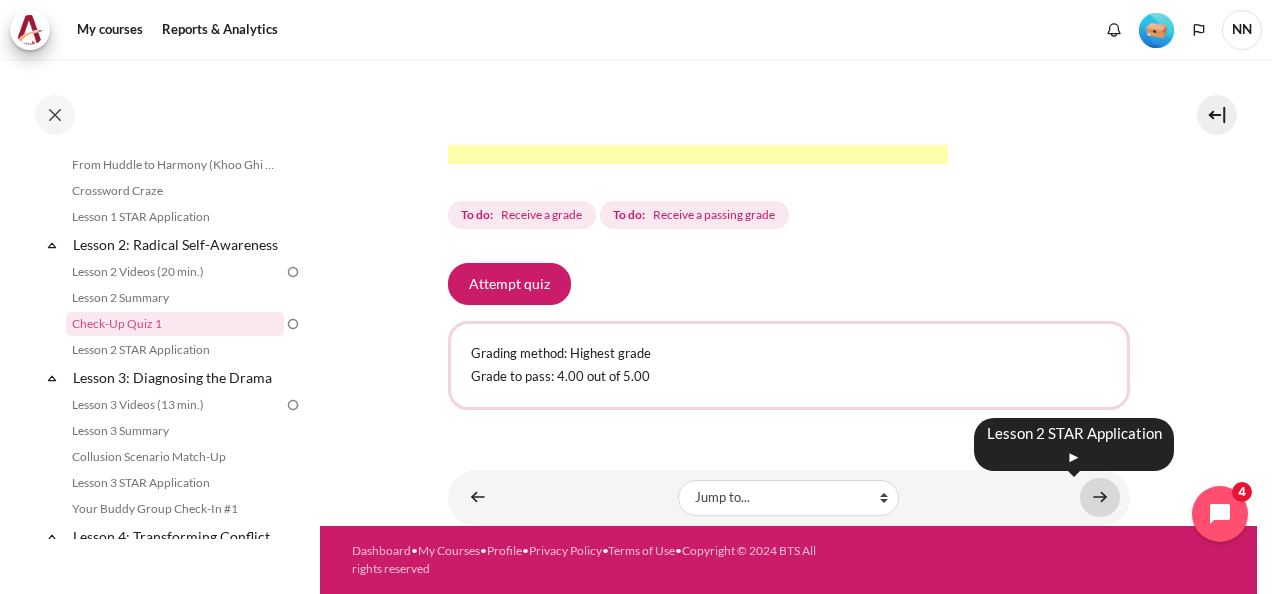 click at bounding box center (1100, 497) 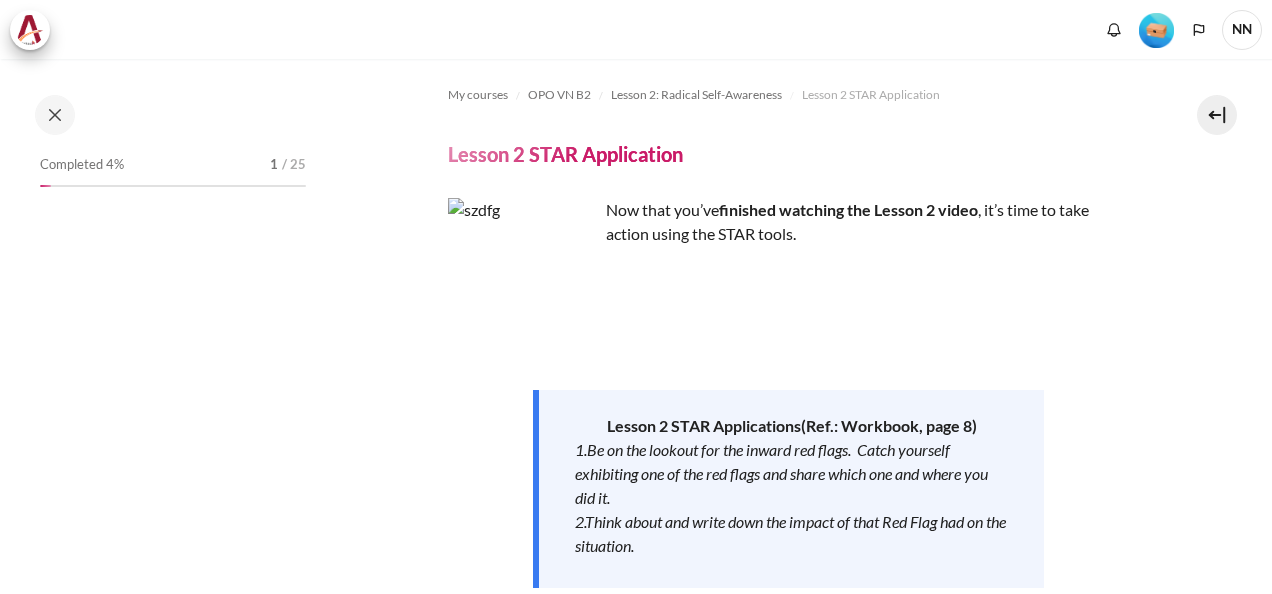 scroll, scrollTop: 0, scrollLeft: 0, axis: both 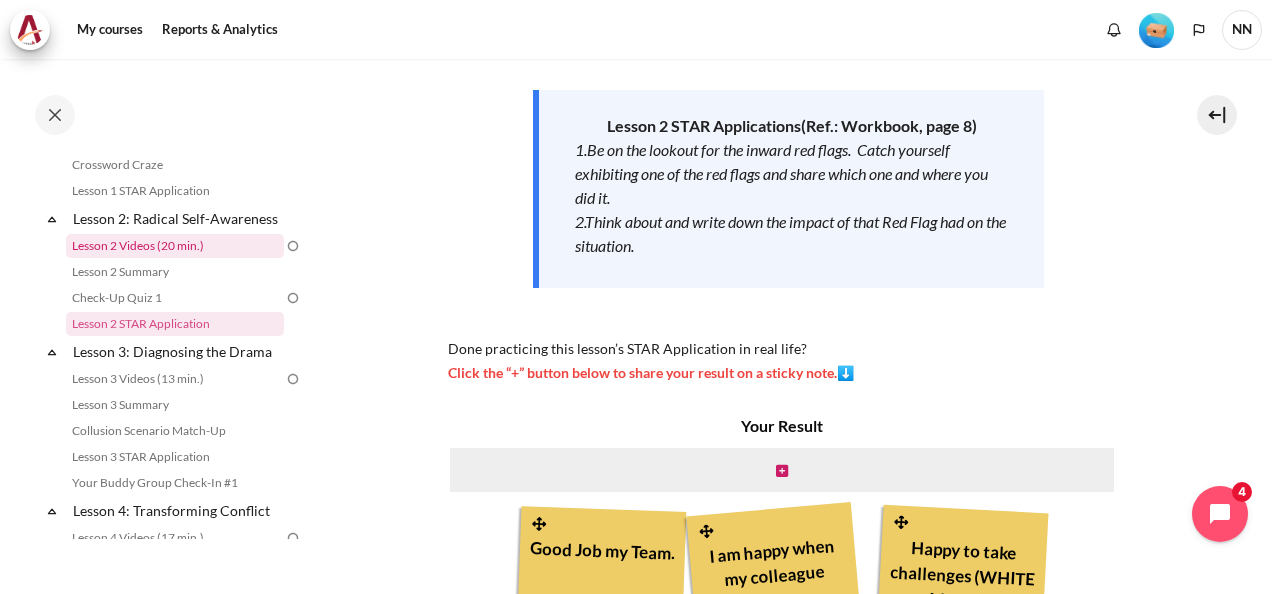 click on "Lesson 2 Videos (20 min.)" at bounding box center [175, 246] 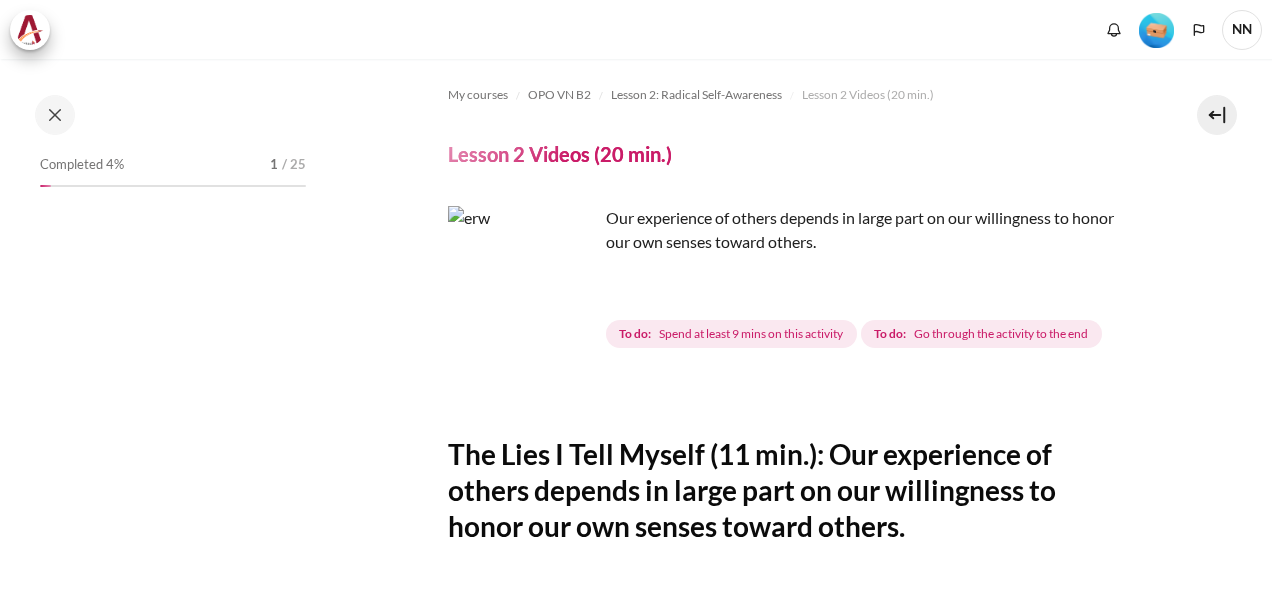 scroll, scrollTop: 0, scrollLeft: 0, axis: both 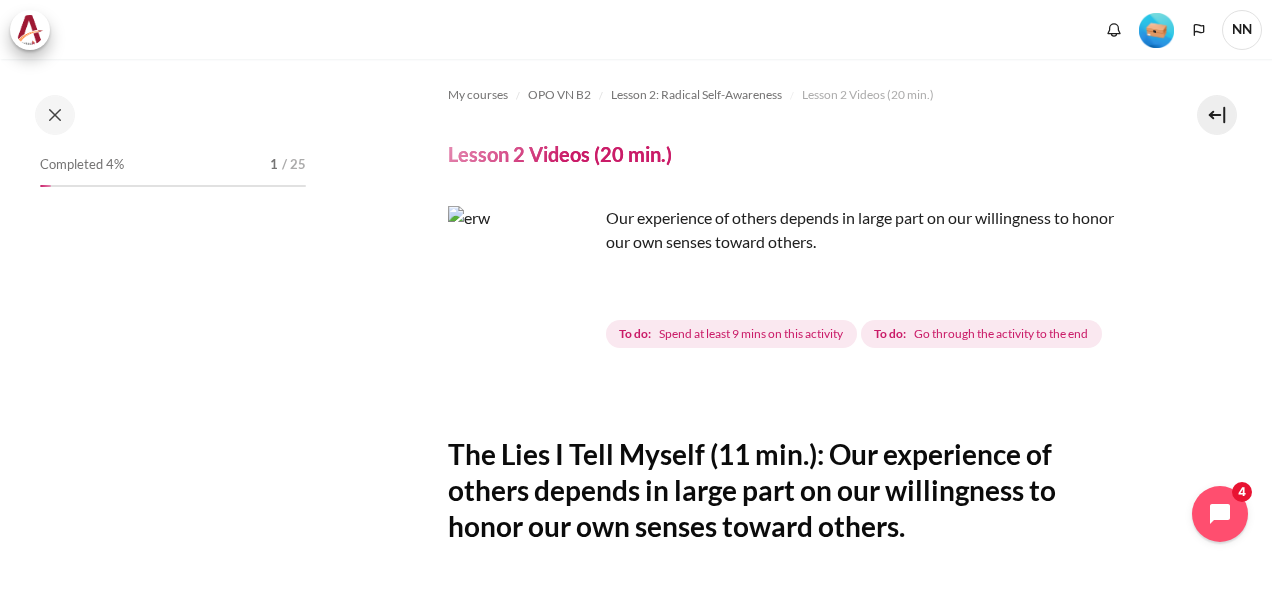 click at bounding box center [523, 281] 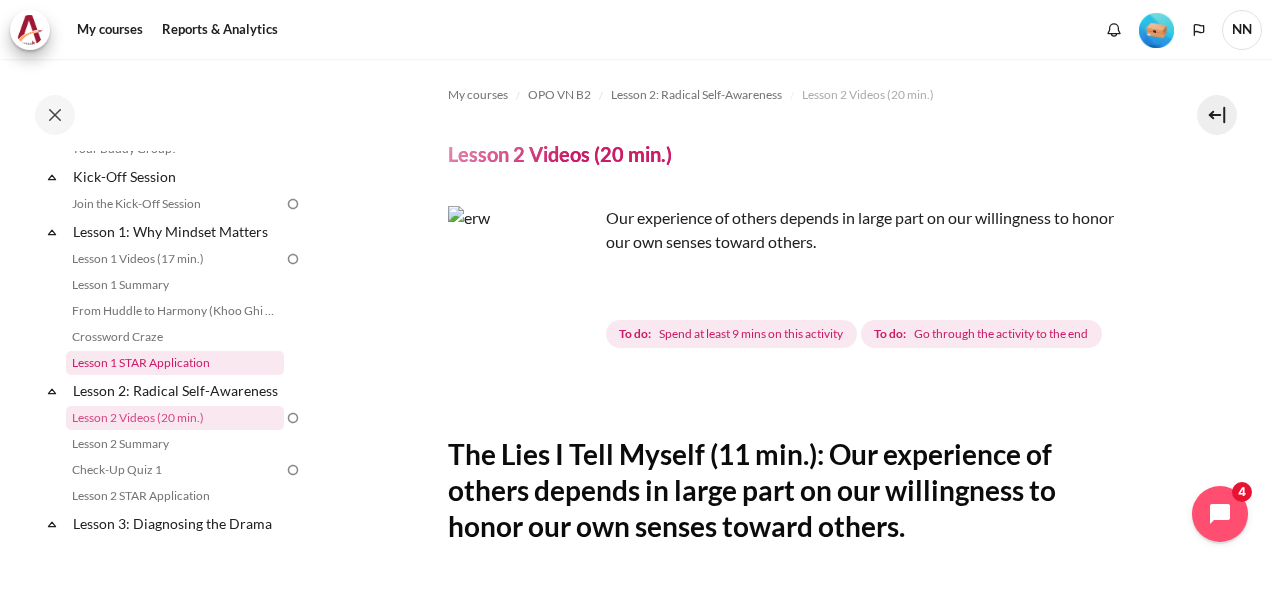 scroll, scrollTop: 252, scrollLeft: 0, axis: vertical 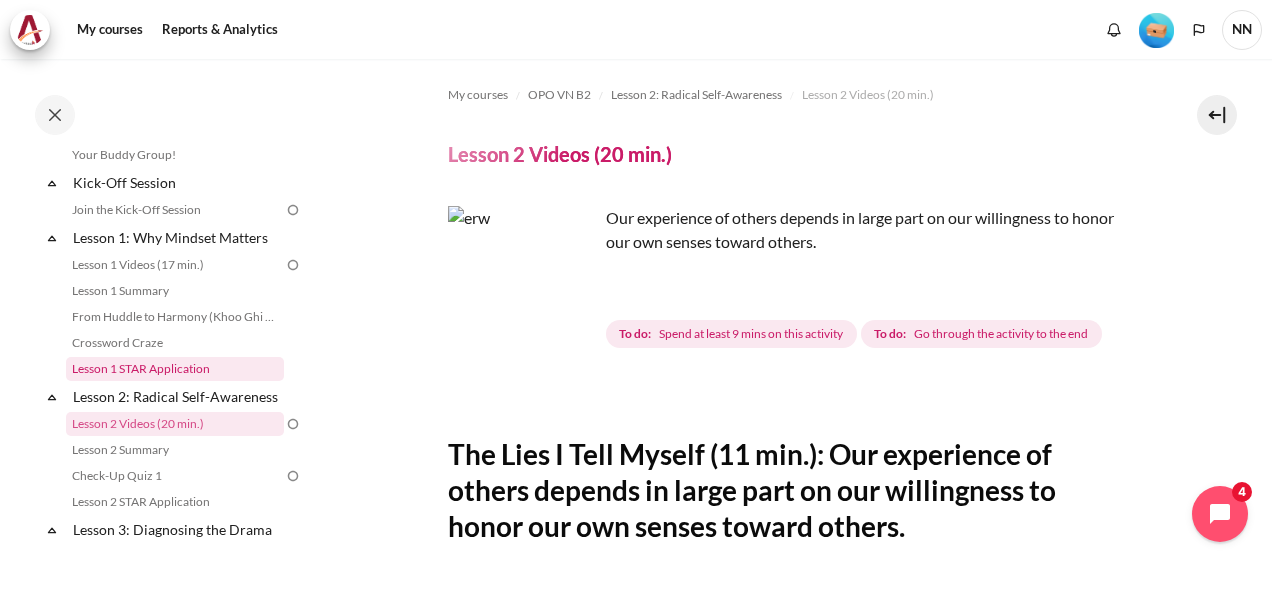 click on "Lesson 1 STAR Application" at bounding box center (175, 369) 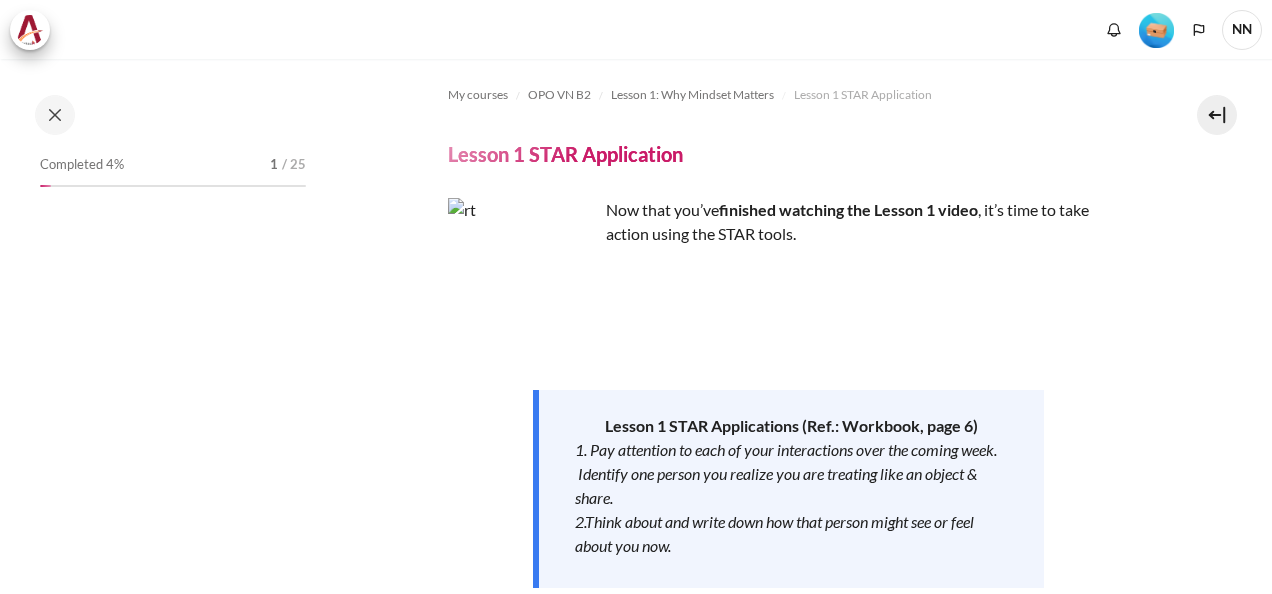 scroll, scrollTop: 0, scrollLeft: 0, axis: both 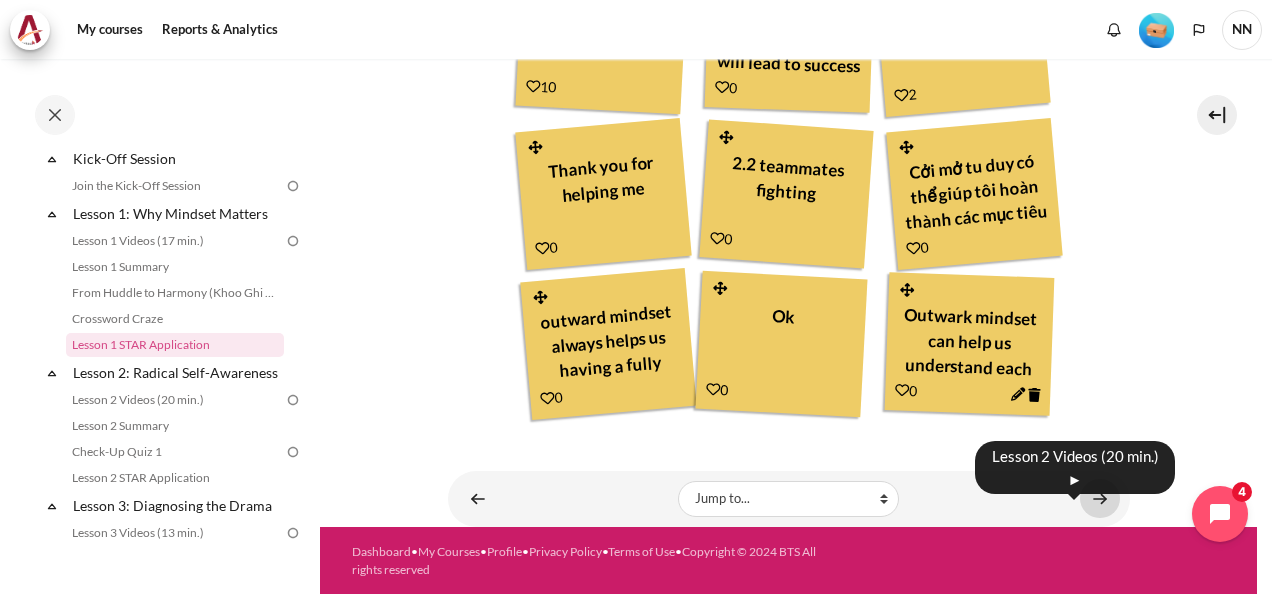 click at bounding box center [1100, 498] 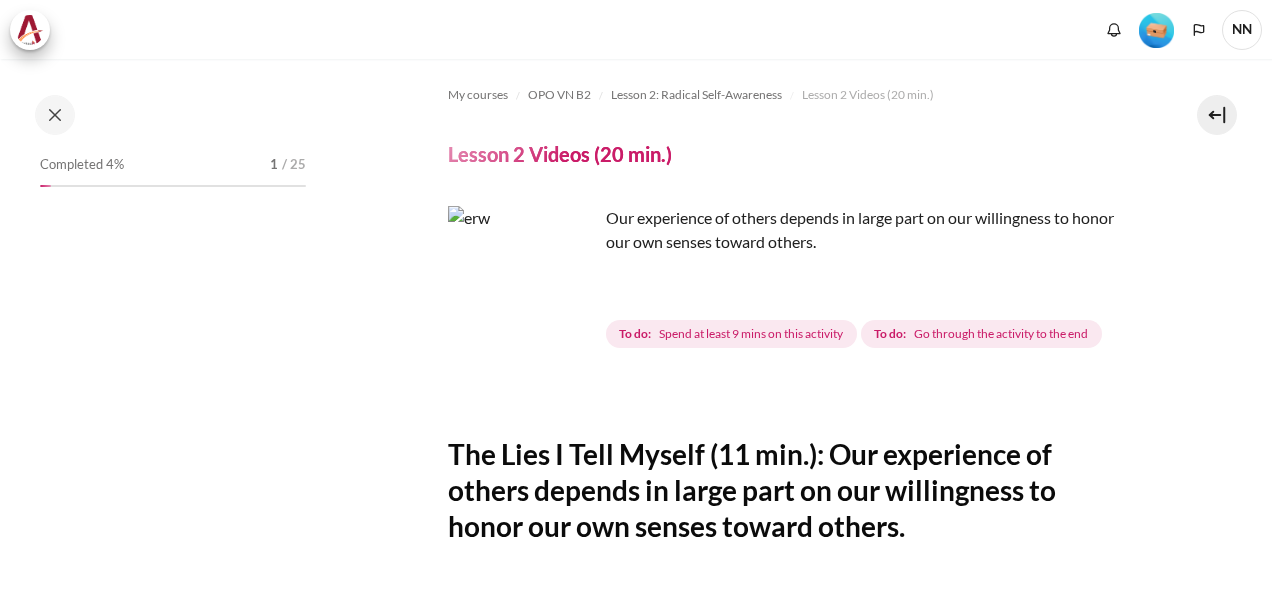 scroll, scrollTop: 0, scrollLeft: 0, axis: both 